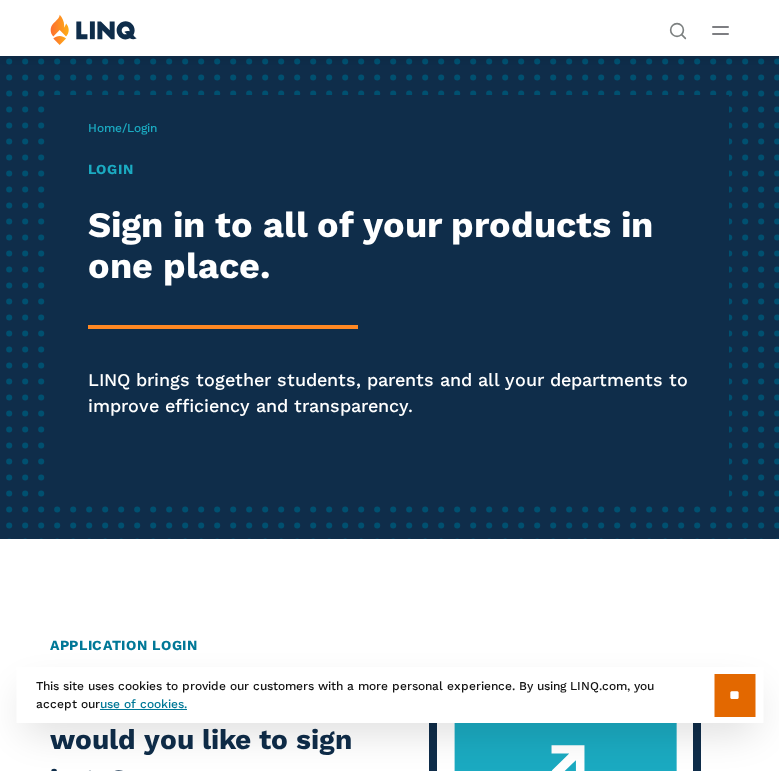 scroll, scrollTop: 0, scrollLeft: 0, axis: both 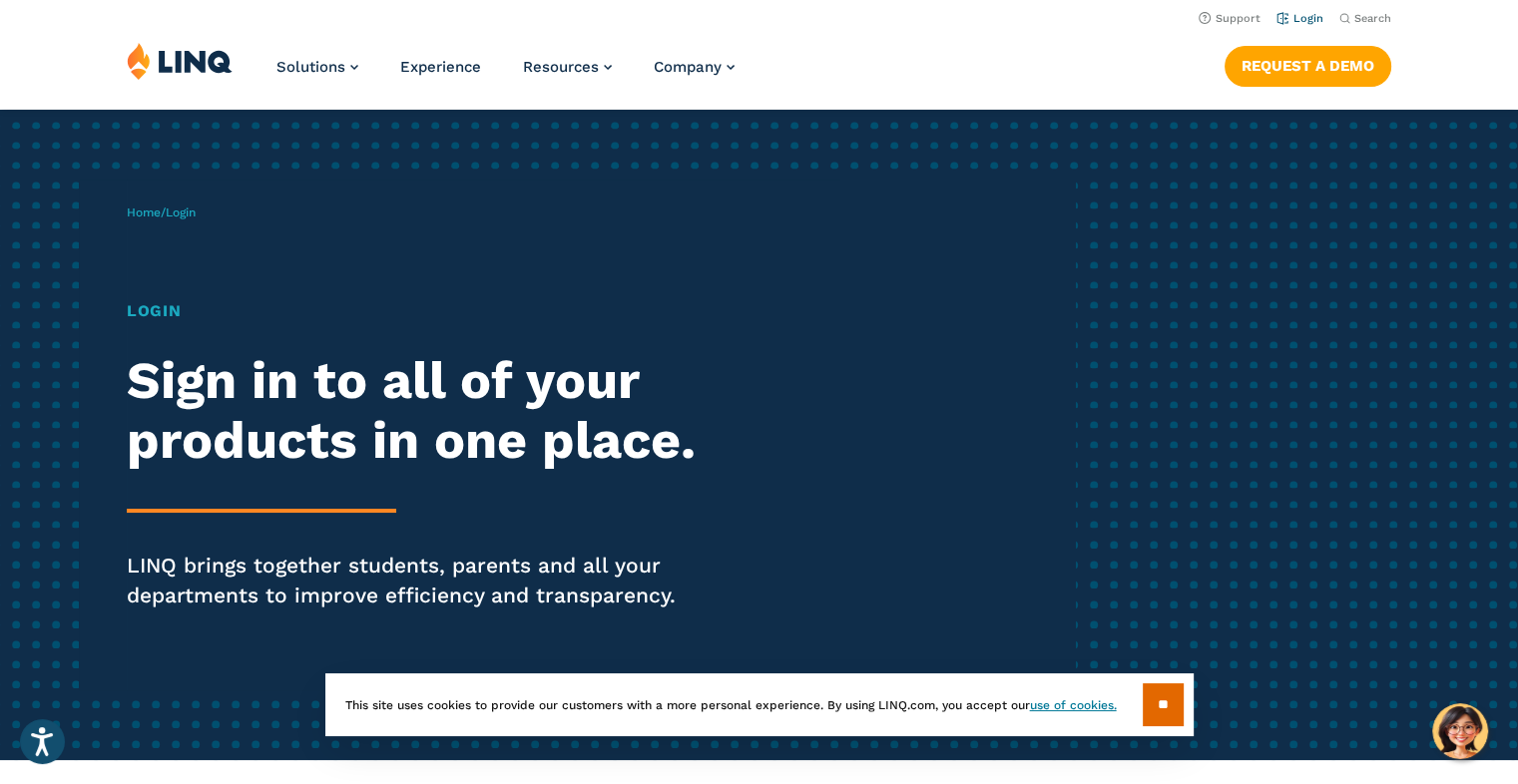 click on "Login" at bounding box center (1299, 18) 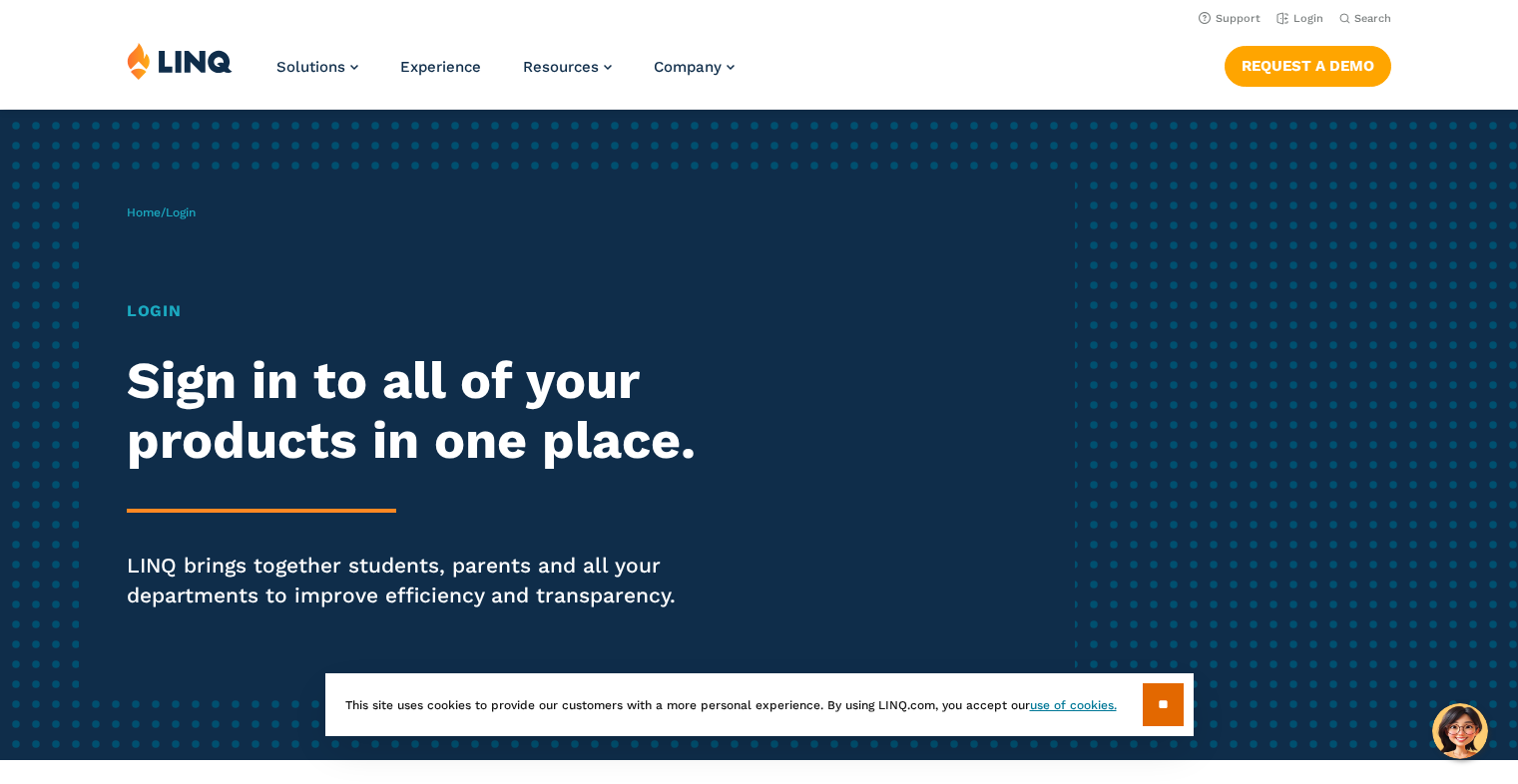 scroll, scrollTop: 0, scrollLeft: 0, axis: both 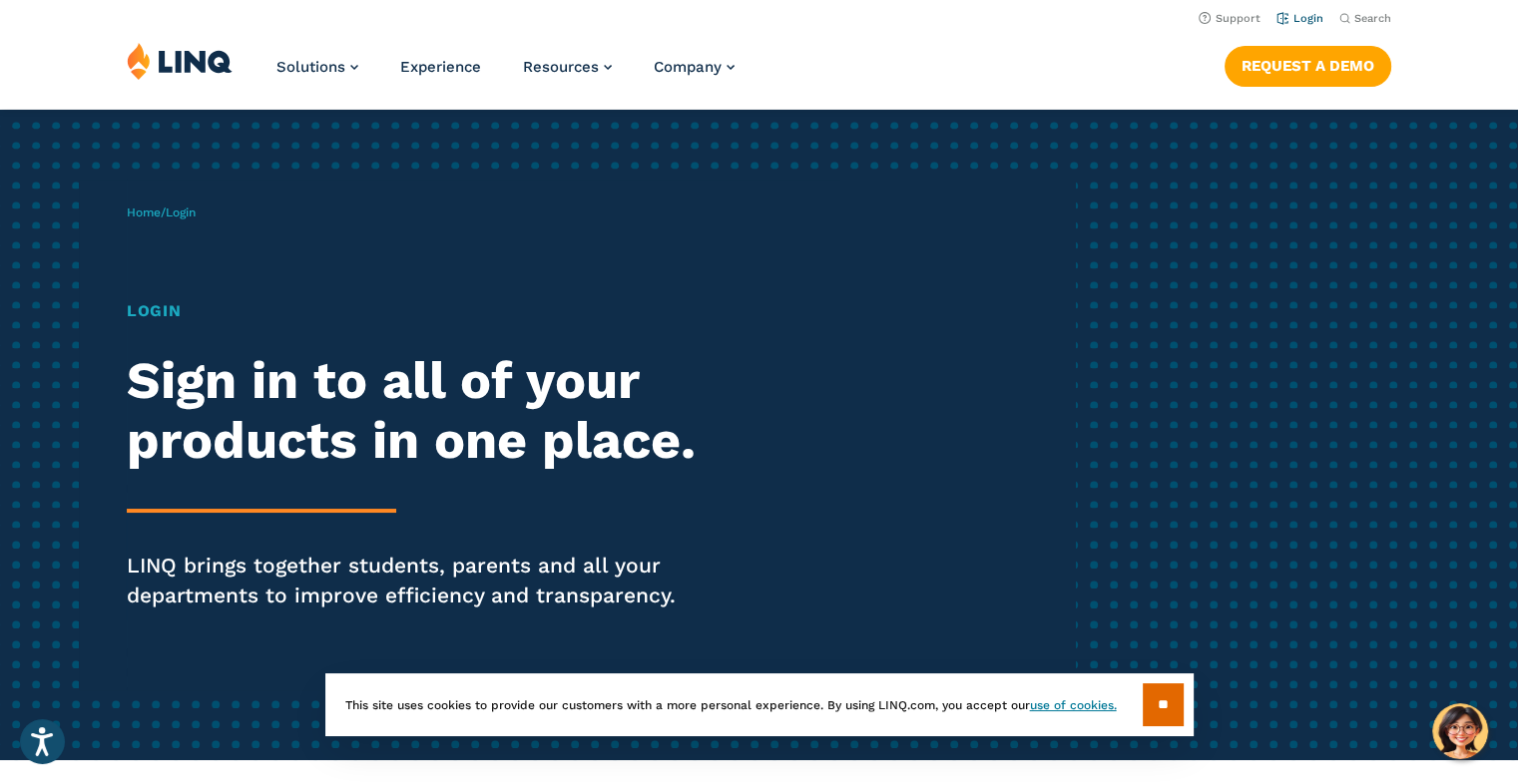 click on "Login" at bounding box center (1299, 18) 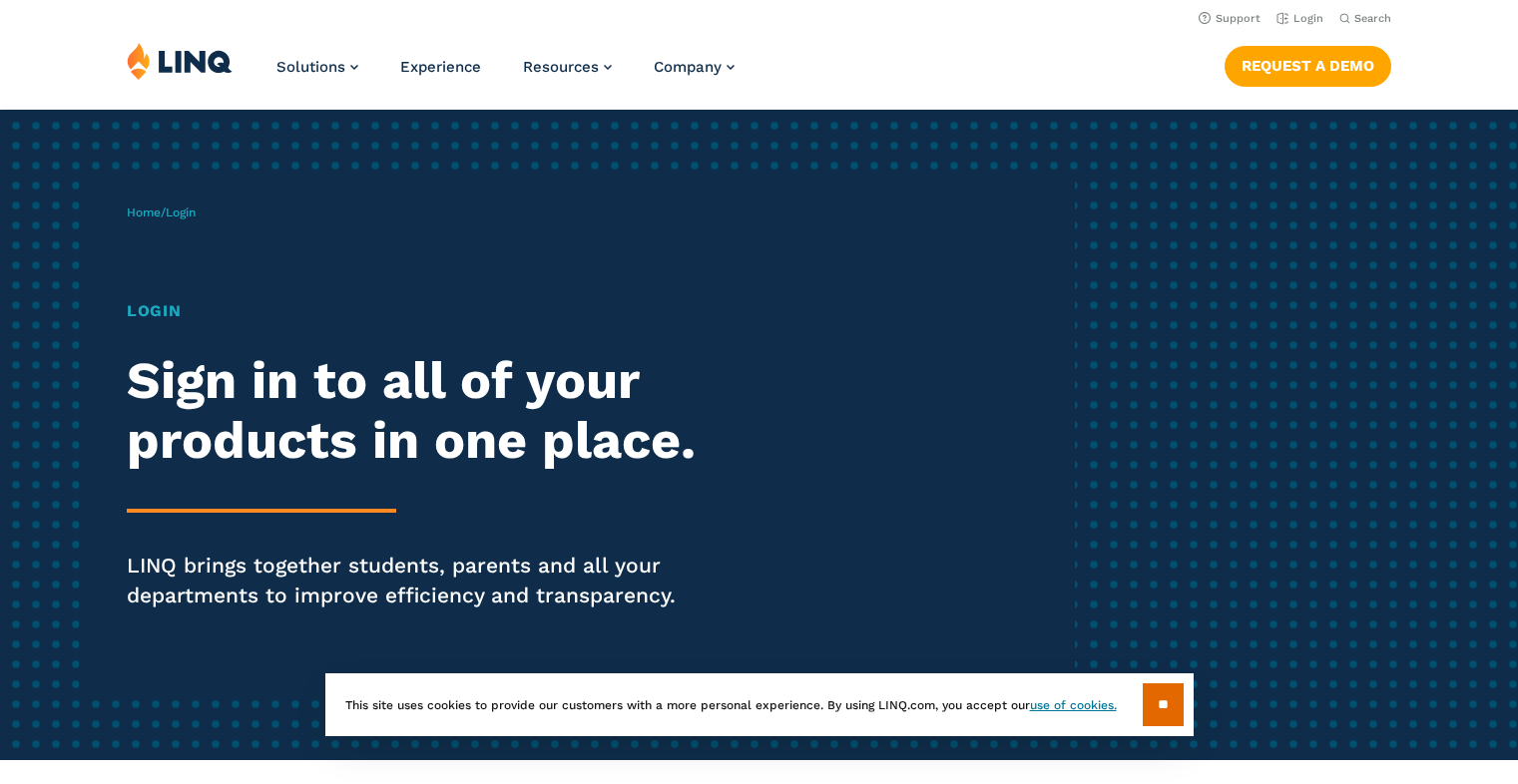 scroll, scrollTop: 0, scrollLeft: 0, axis: both 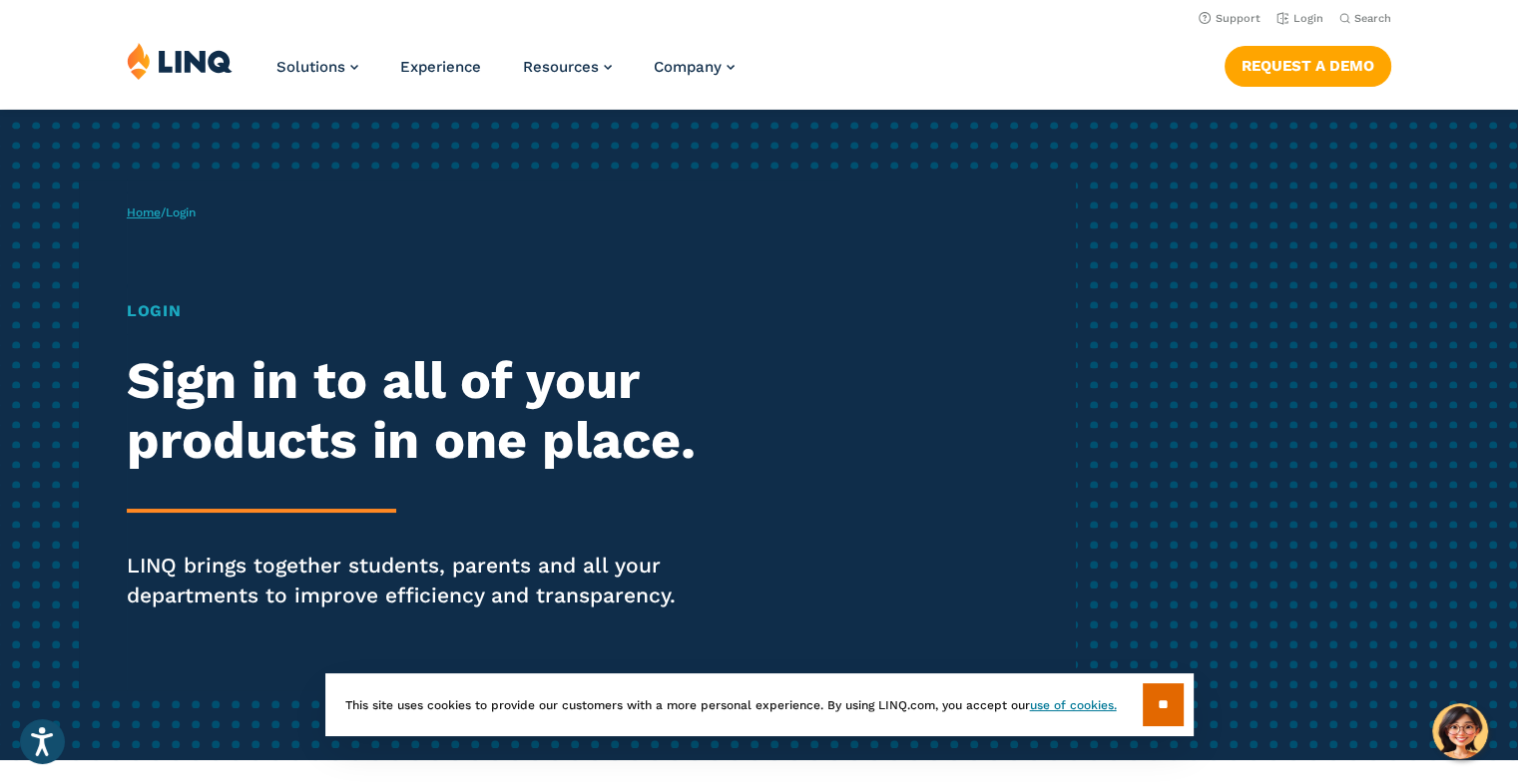 click on "Home" at bounding box center (144, 212) 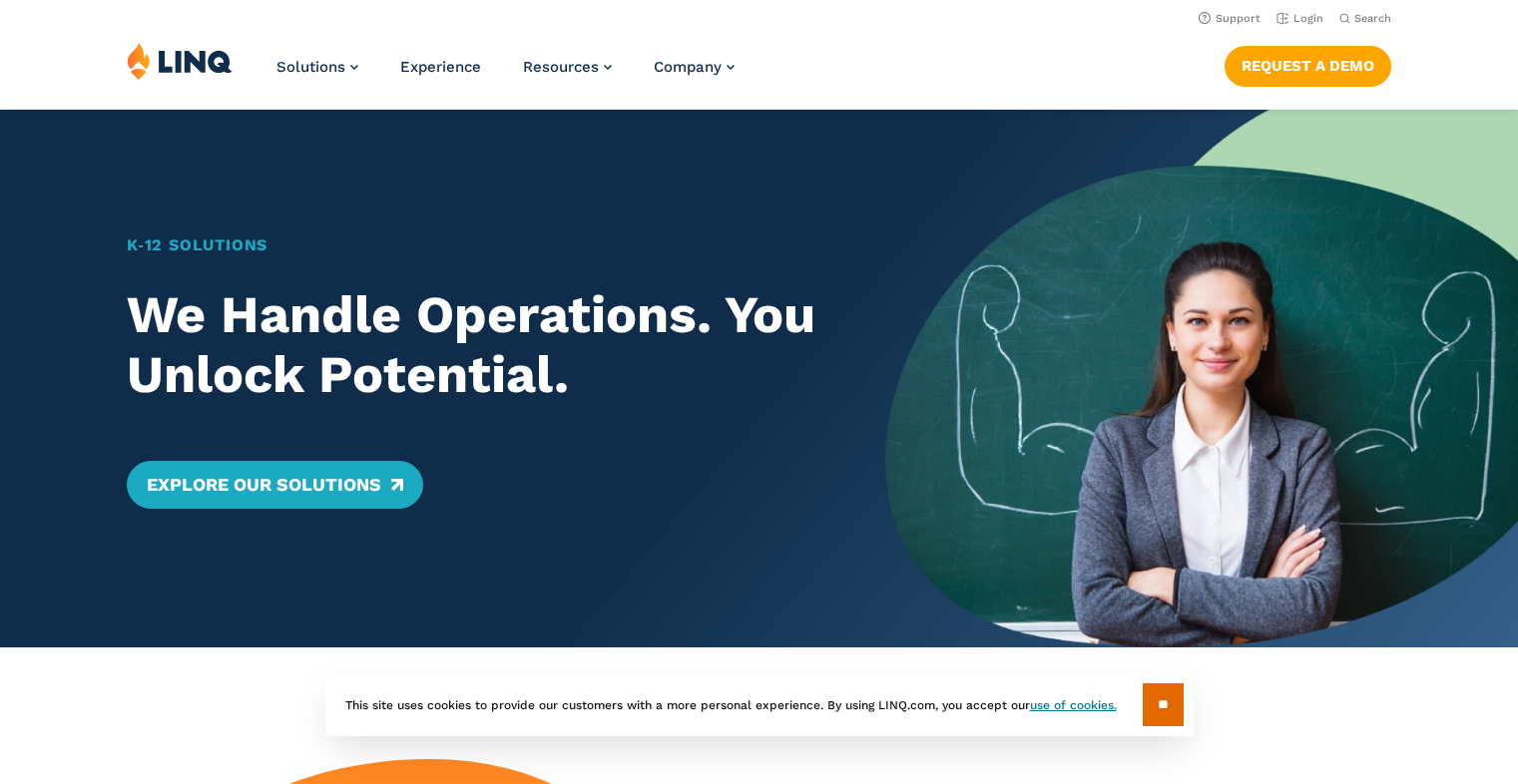 scroll, scrollTop: 0, scrollLeft: 0, axis: both 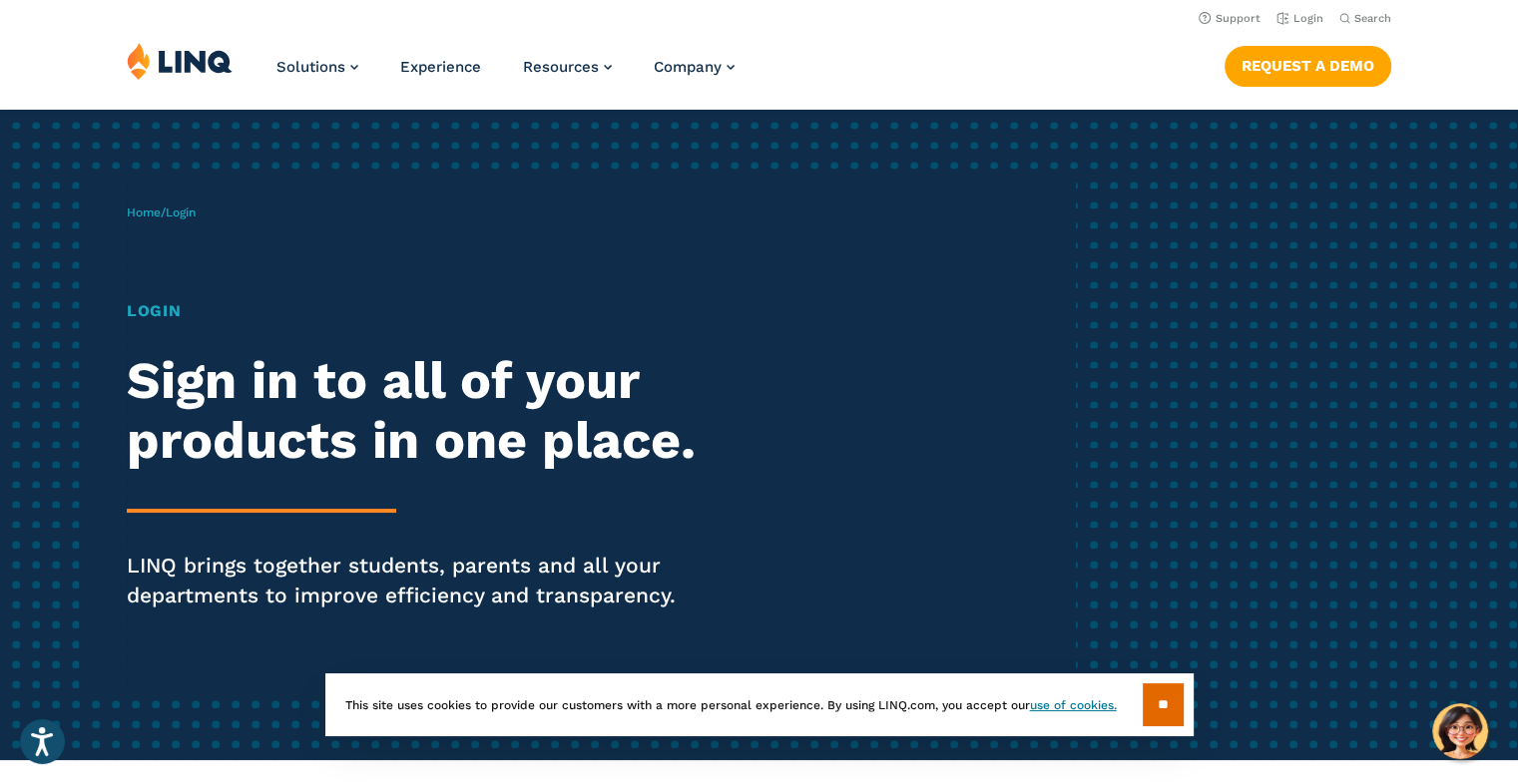 click on "Login" at bounding box center (181, 212) 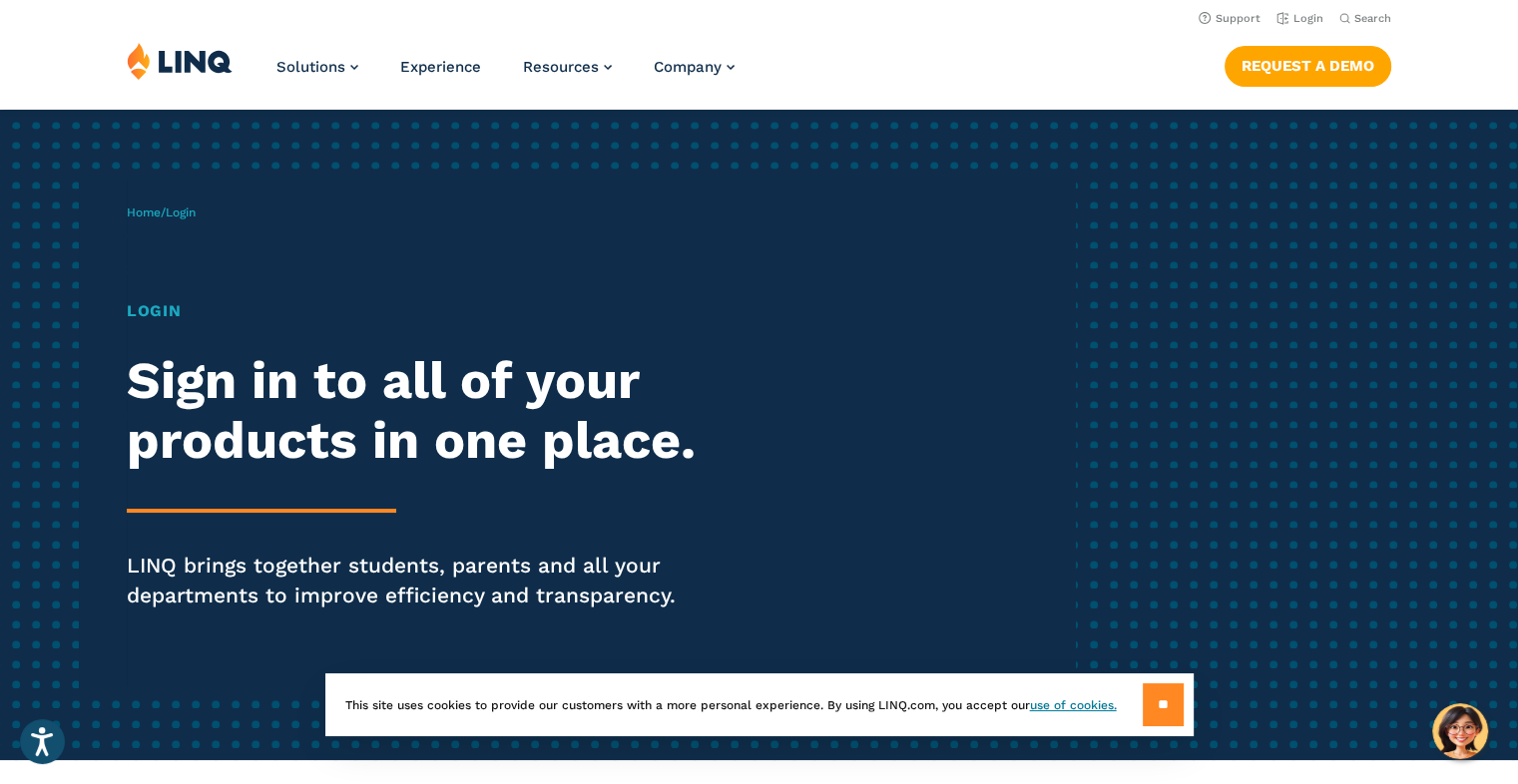 click on "**" at bounding box center [1163, 704] 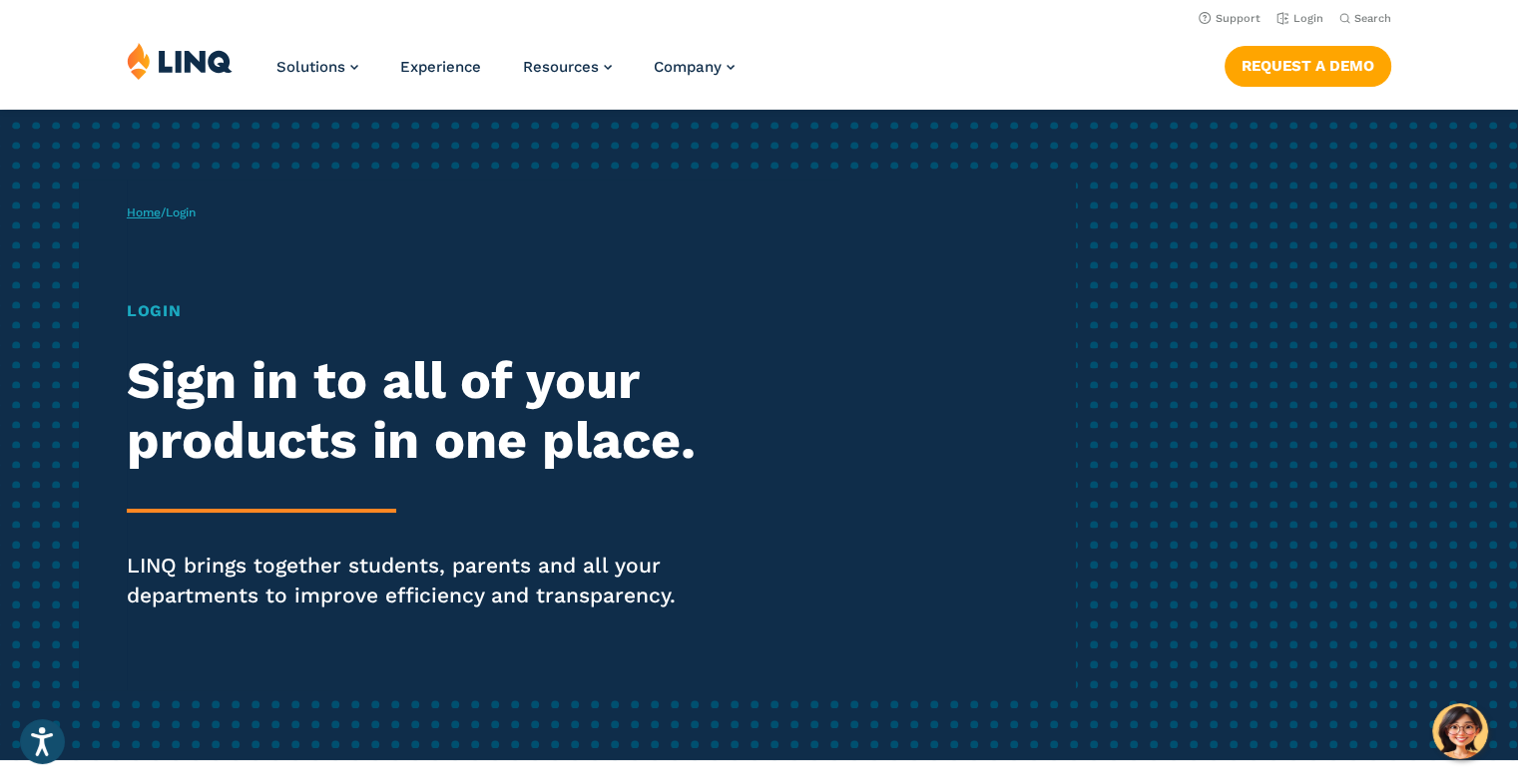 click on "Home" at bounding box center (144, 212) 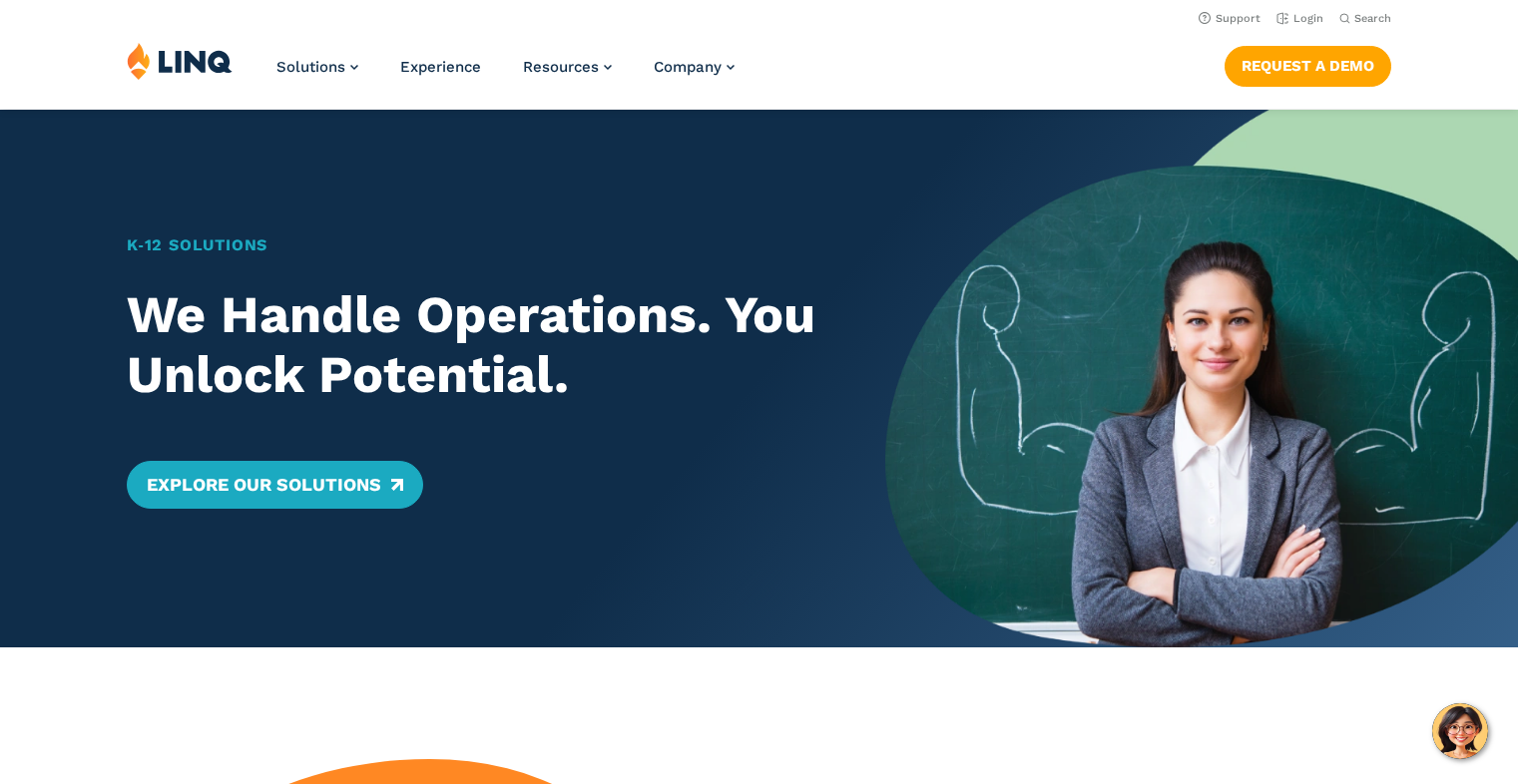 scroll, scrollTop: 0, scrollLeft: 0, axis: both 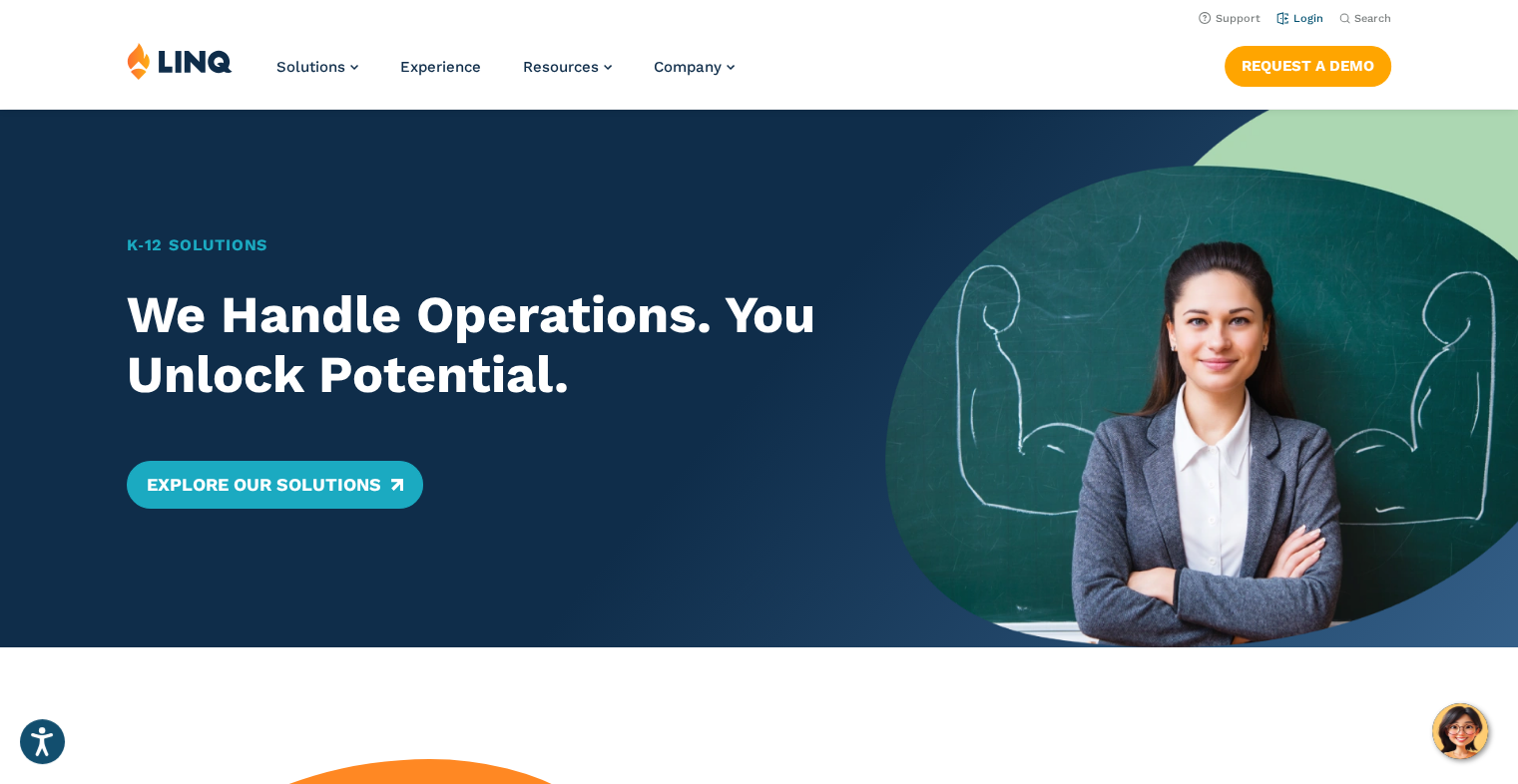 click on "Login" at bounding box center [1299, 18] 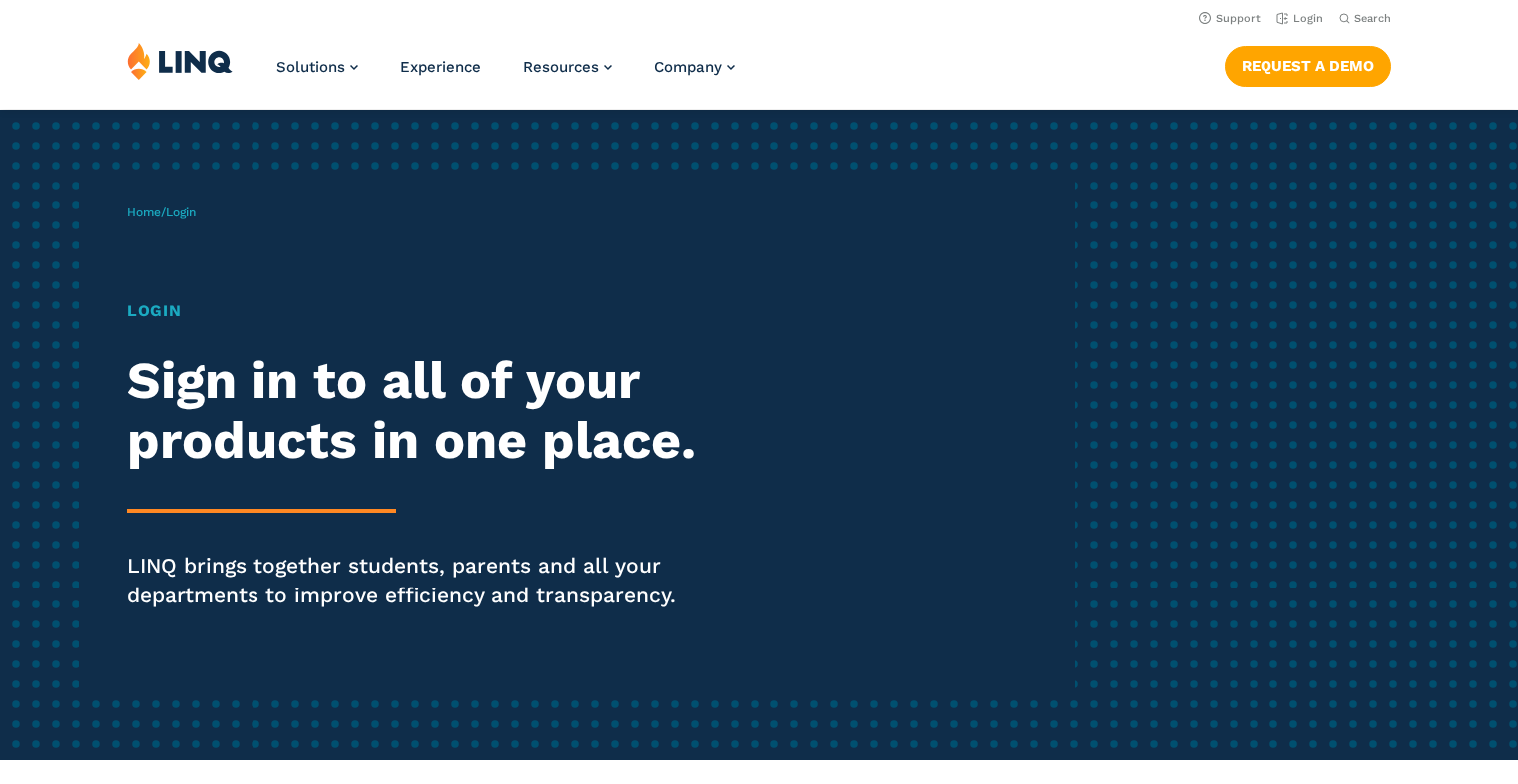 scroll, scrollTop: 0, scrollLeft: 0, axis: both 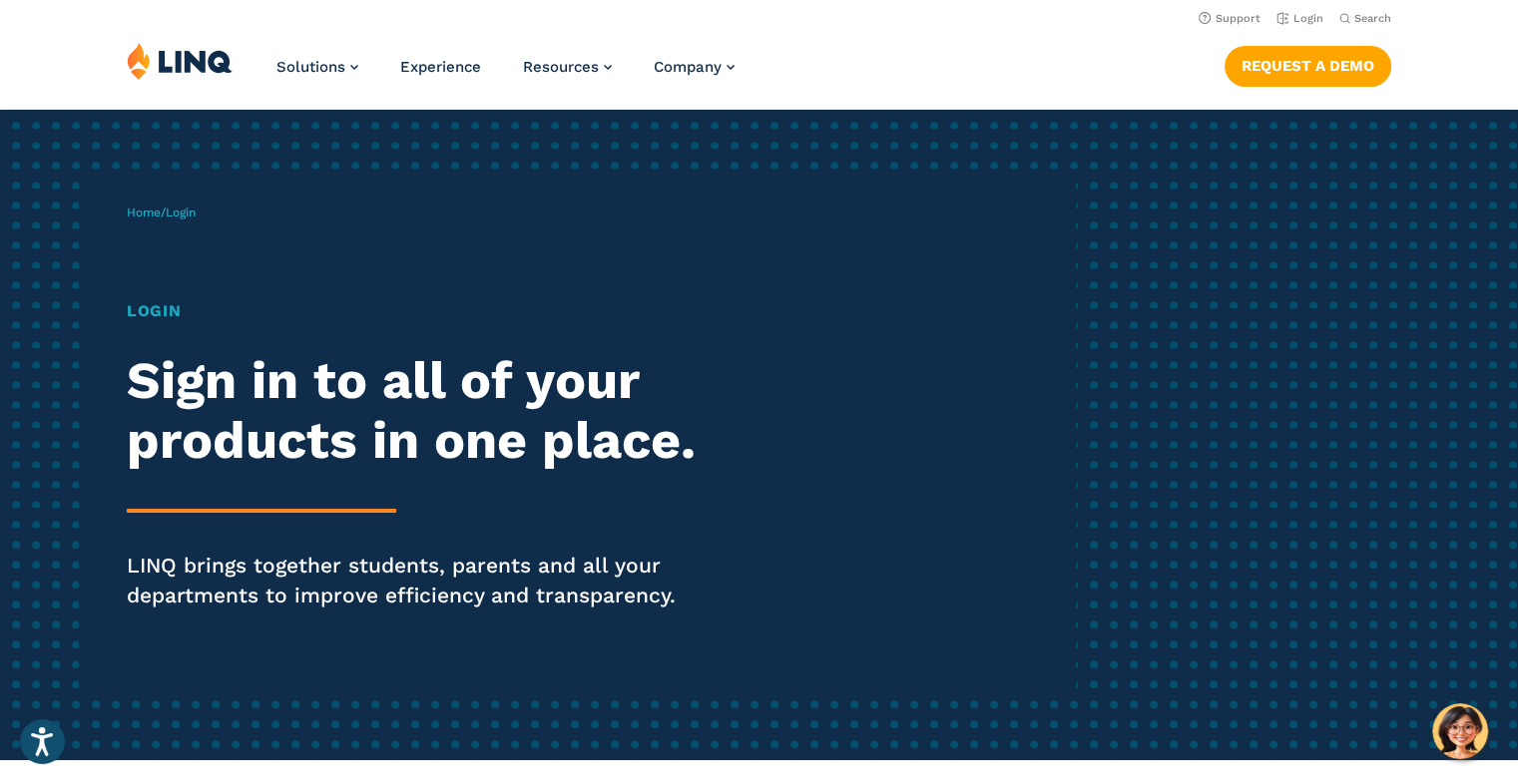 click on "Login
Sign in to all of your products in one place.
LINQ brings together students, parents and all your departments to improve efficiency and transparency." at bounding box center (419, 483) 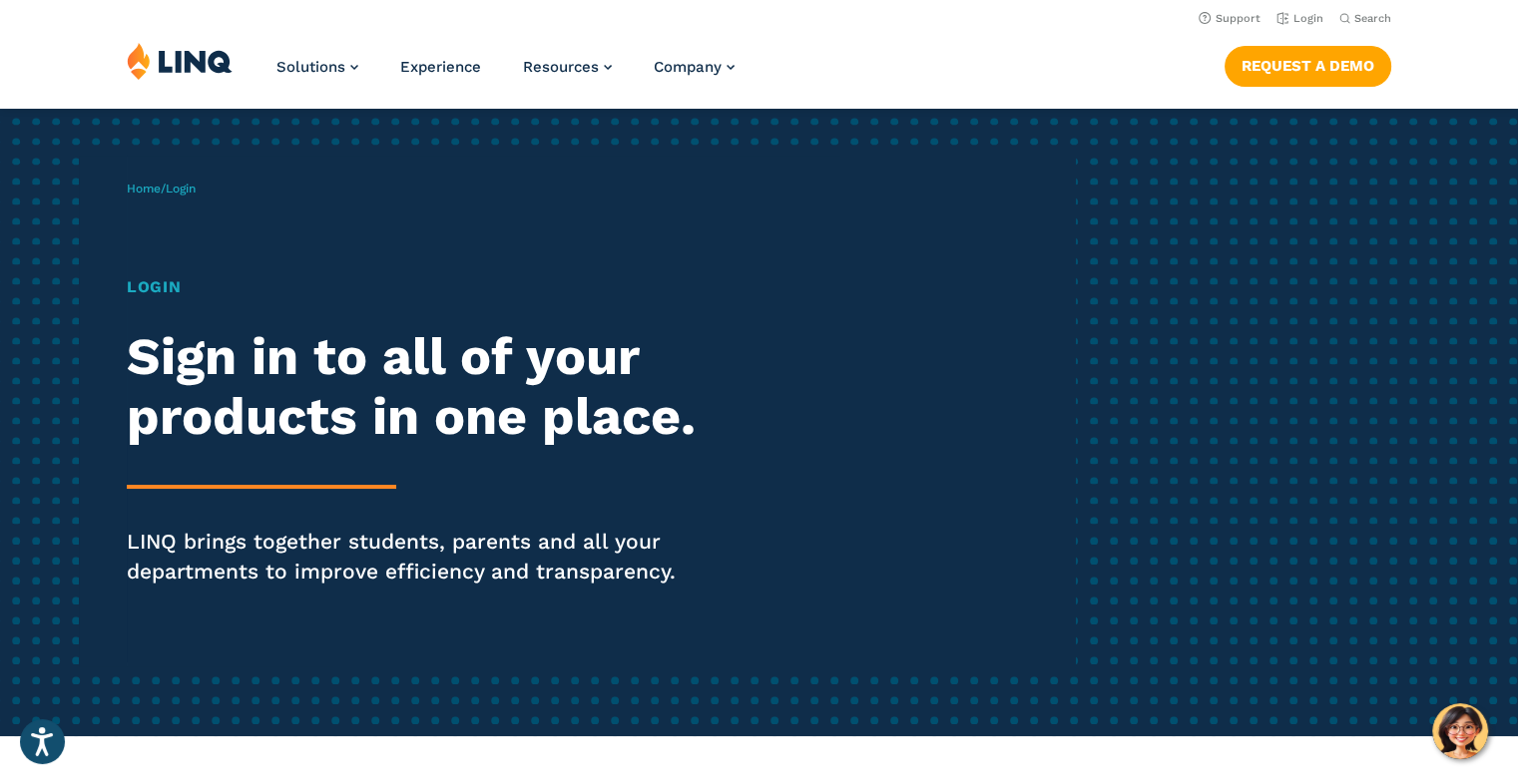 scroll, scrollTop: 0, scrollLeft: 0, axis: both 